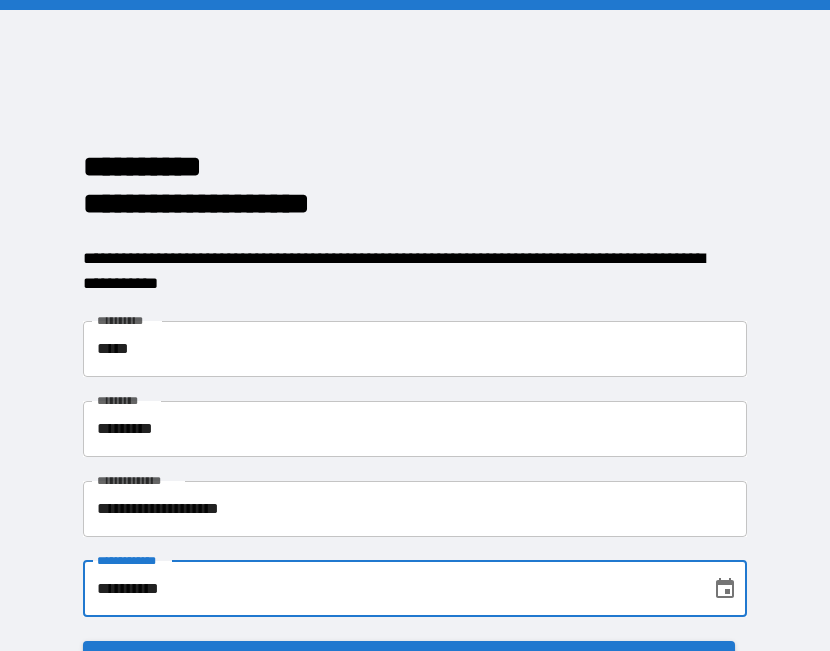 scroll, scrollTop: 0, scrollLeft: 0, axis: both 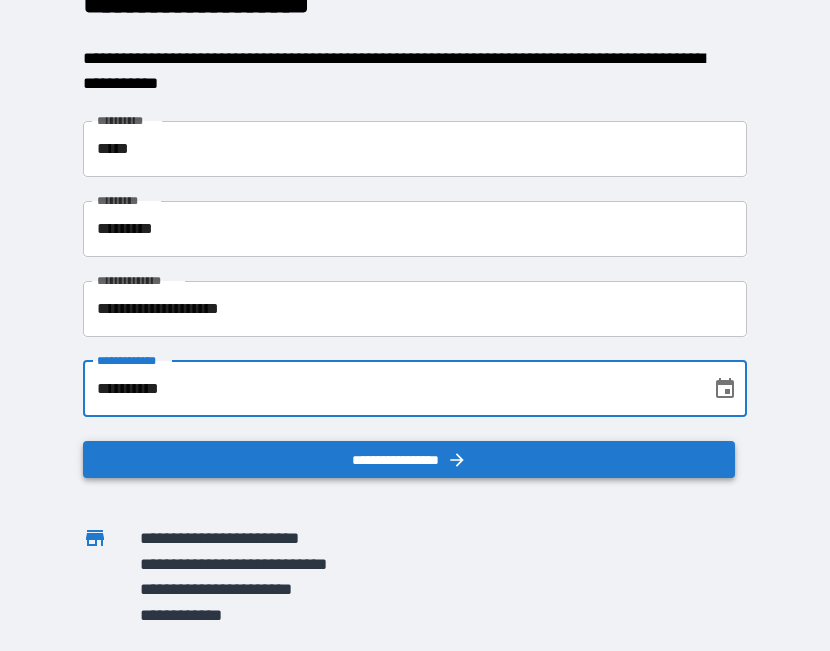 type on "**********" 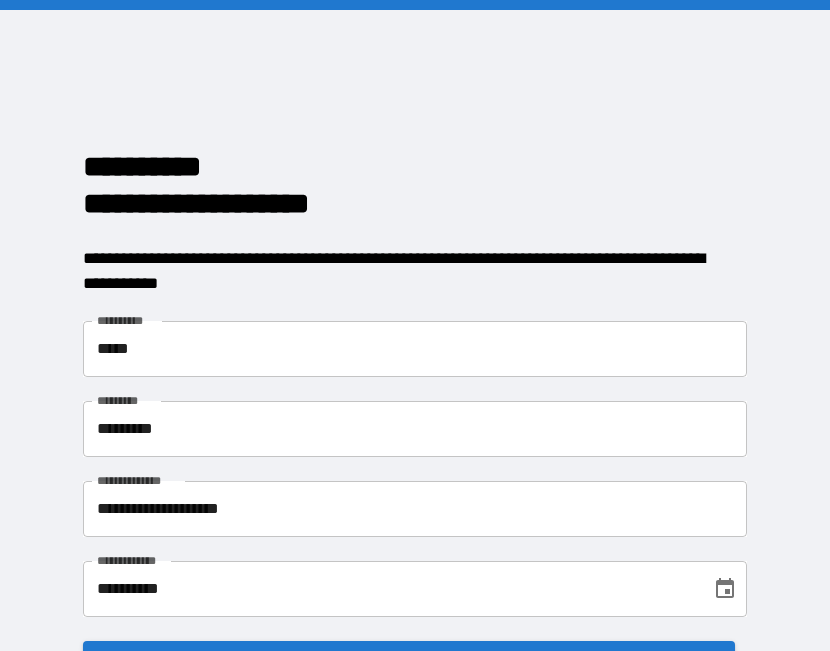 scroll, scrollTop: 217, scrollLeft: 0, axis: vertical 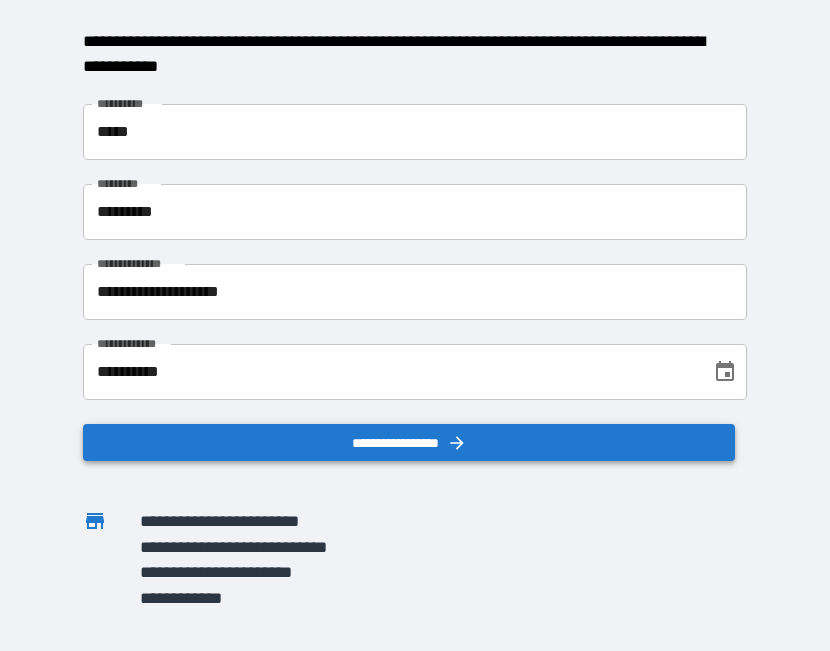 click 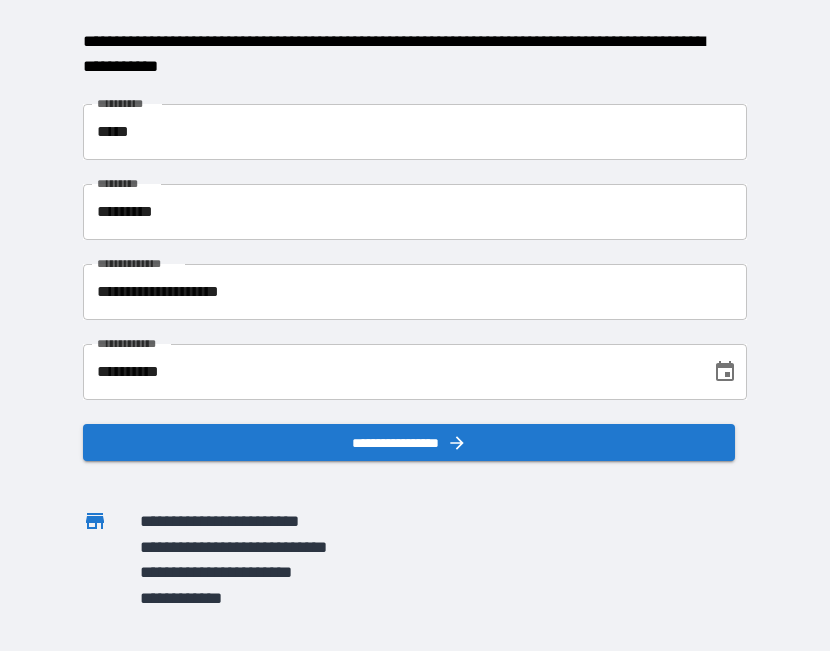 click on "**********" at bounding box center [415, 292] 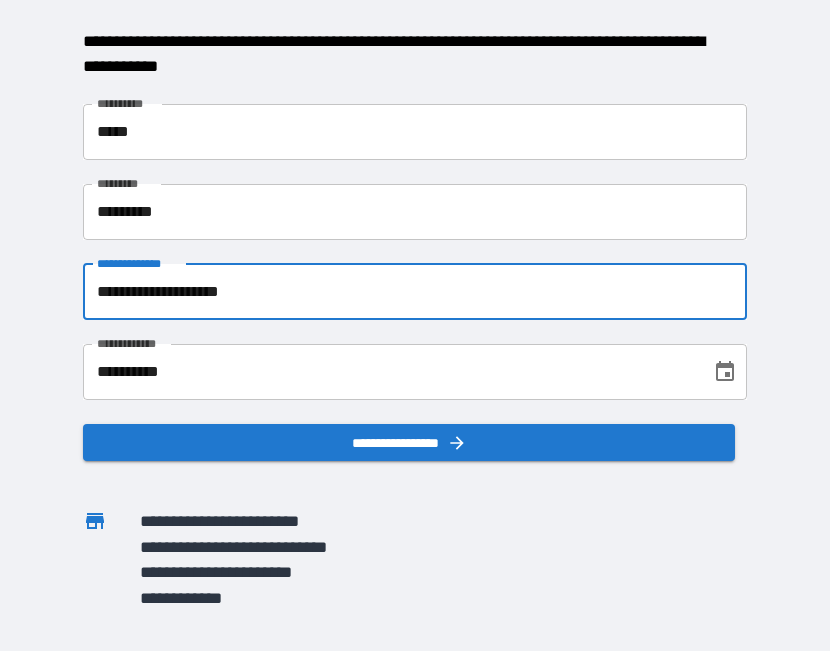click on "*********" at bounding box center [415, 212] 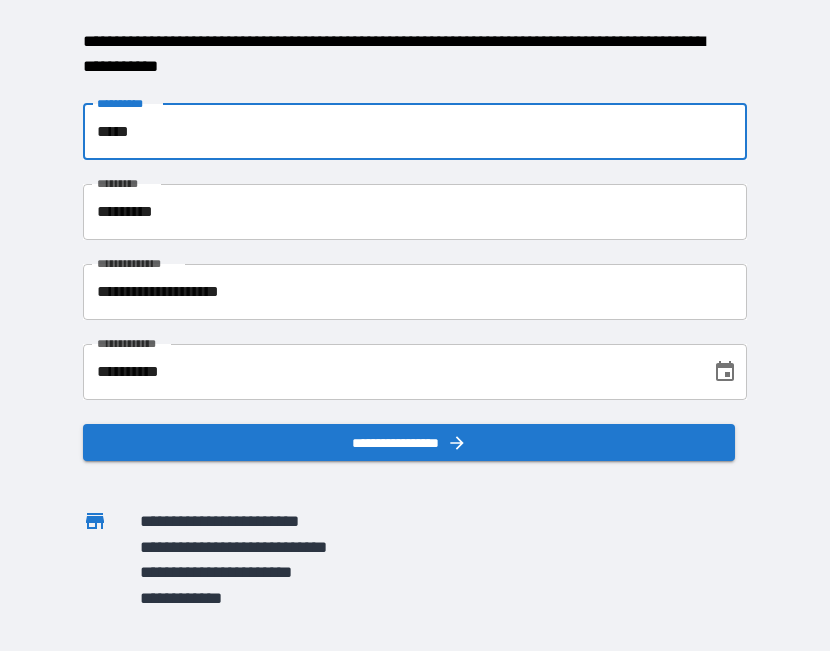 click on "*****" at bounding box center (415, 132) 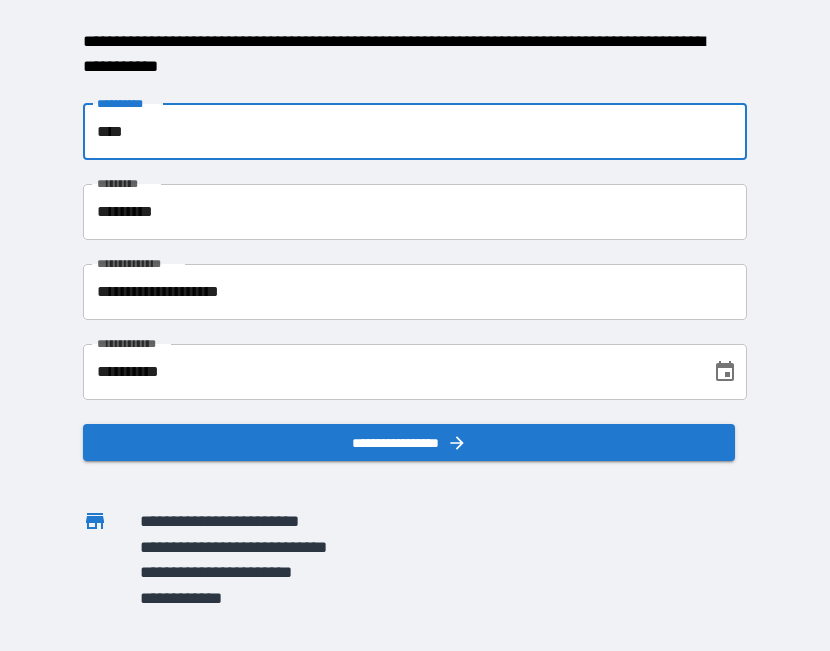 type on "*****" 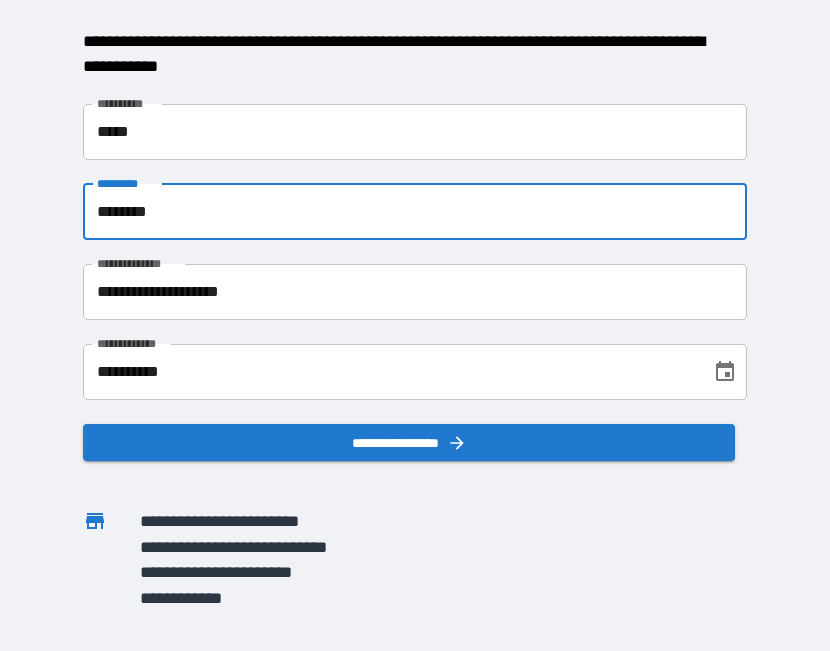 type on "*********" 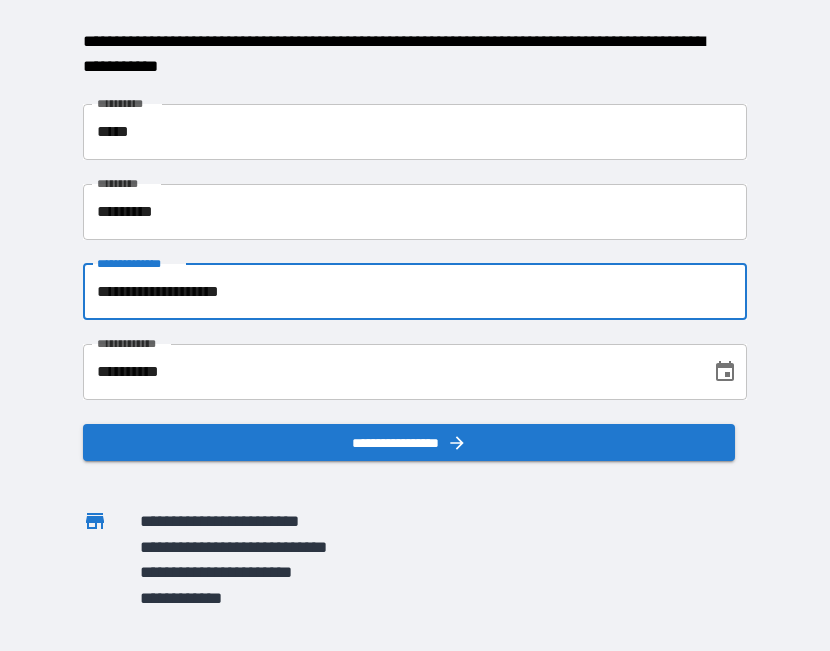 type on "**********" 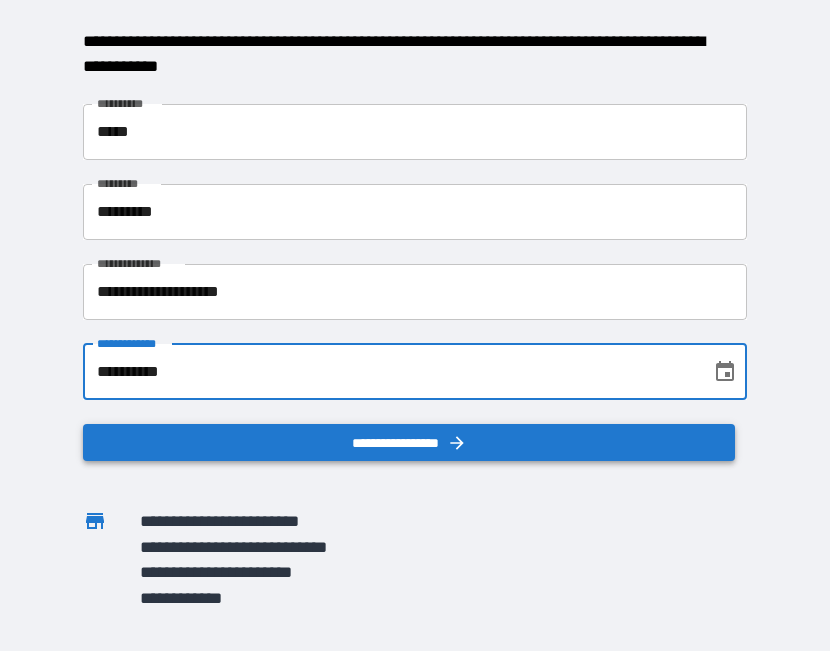 click on "**********" at bounding box center [409, 443] 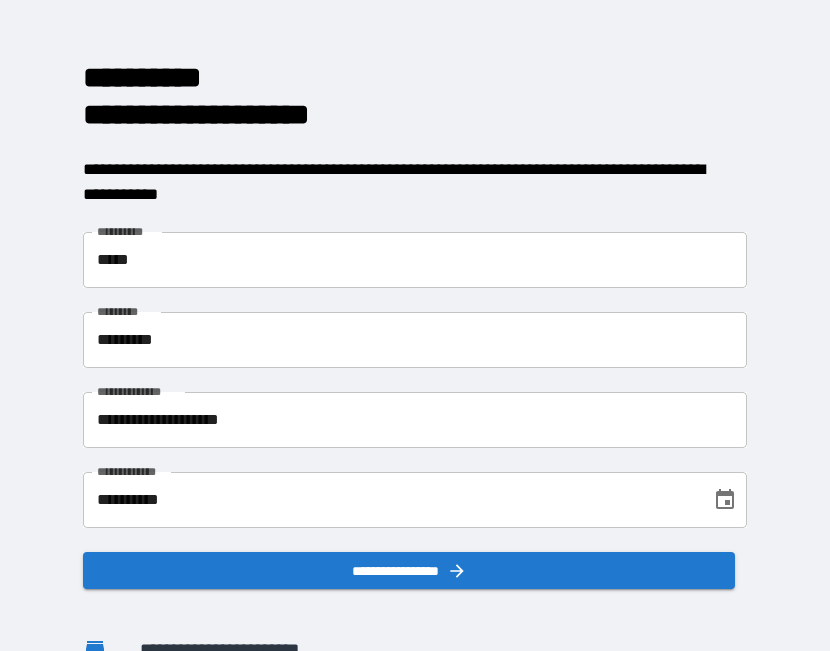 scroll, scrollTop: 217, scrollLeft: 0, axis: vertical 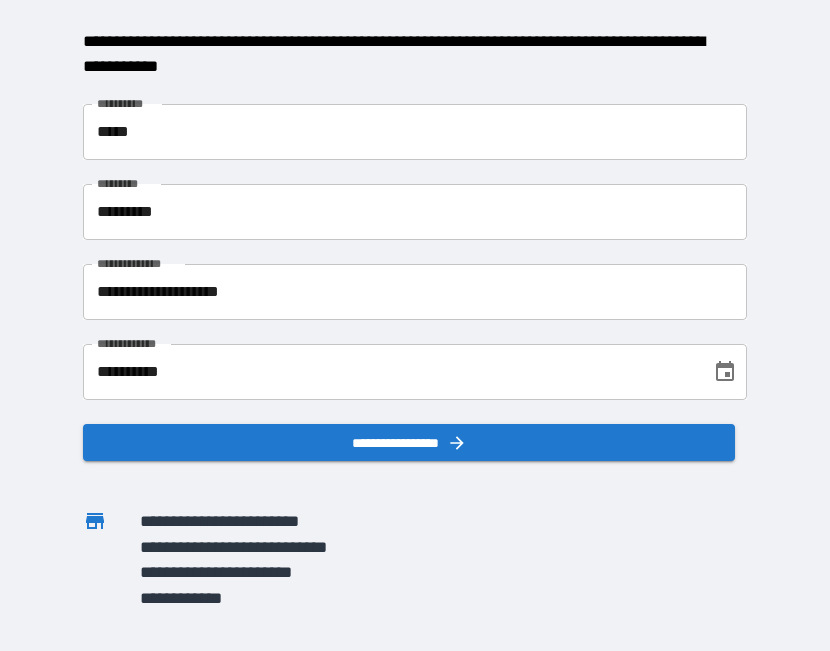 click on "**********" at bounding box center [390, 372] 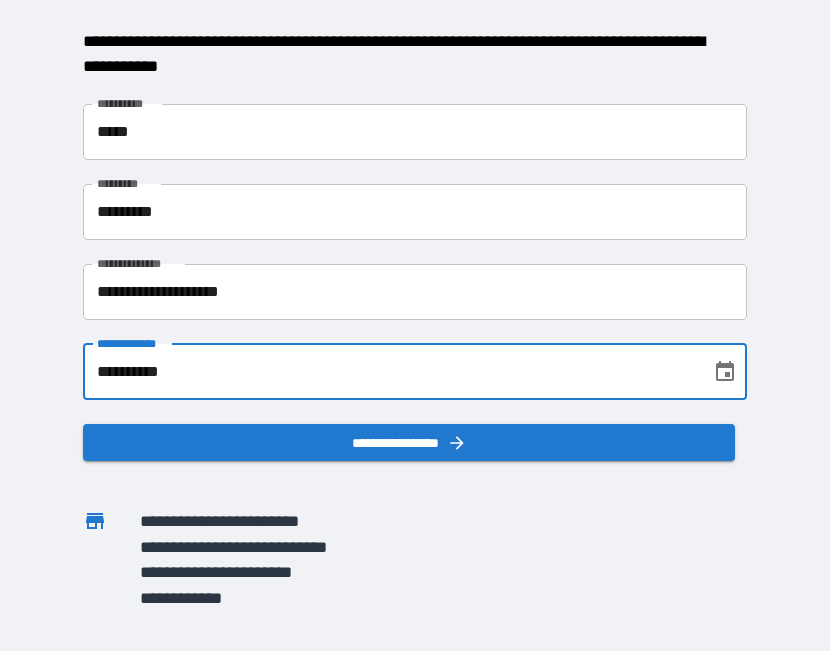 drag, startPoint x: 32, startPoint y: 389, endPoint x: -66, endPoint y: 396, distance: 98.24968 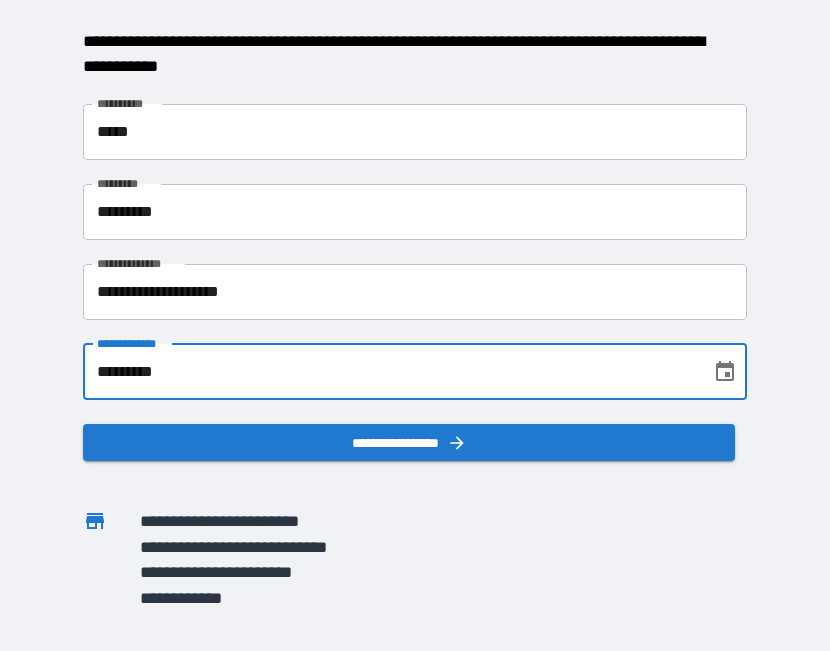 type on "**********" 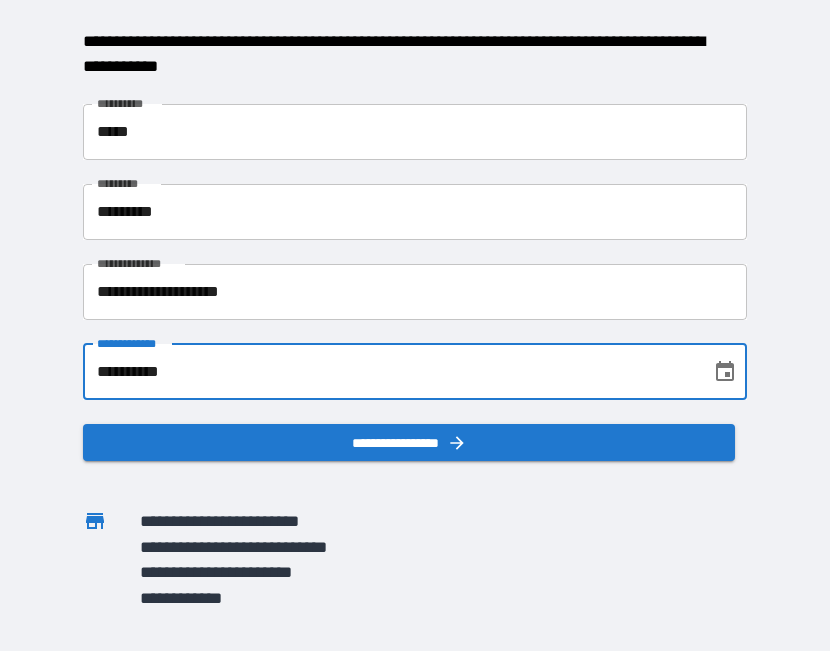 click at bounding box center [403, 473] 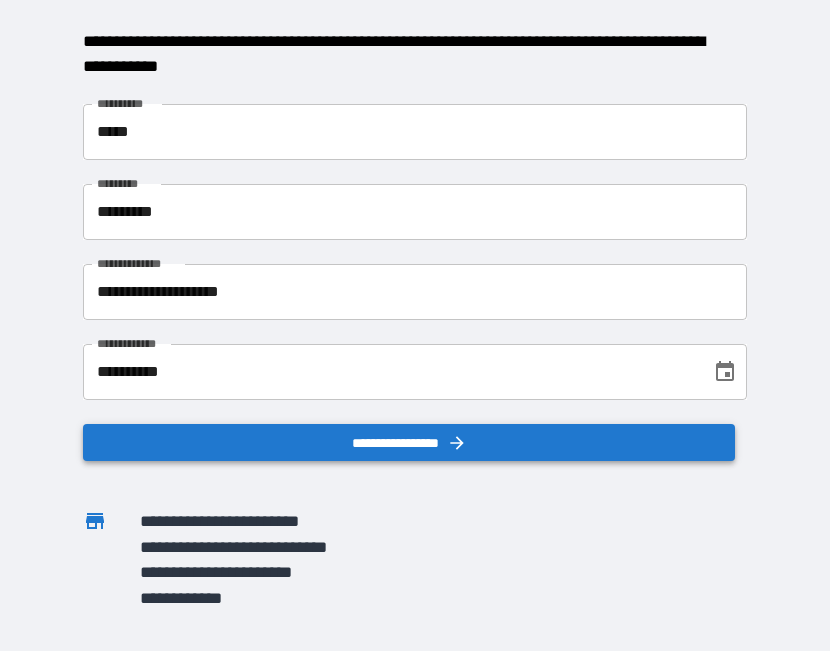 click on "**********" at bounding box center [409, 443] 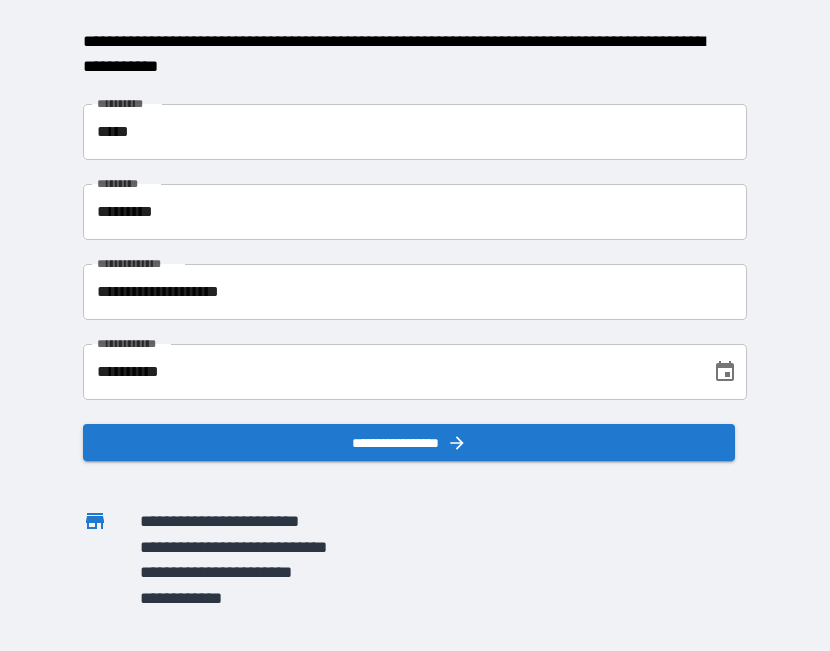 scroll, scrollTop: 0, scrollLeft: 0, axis: both 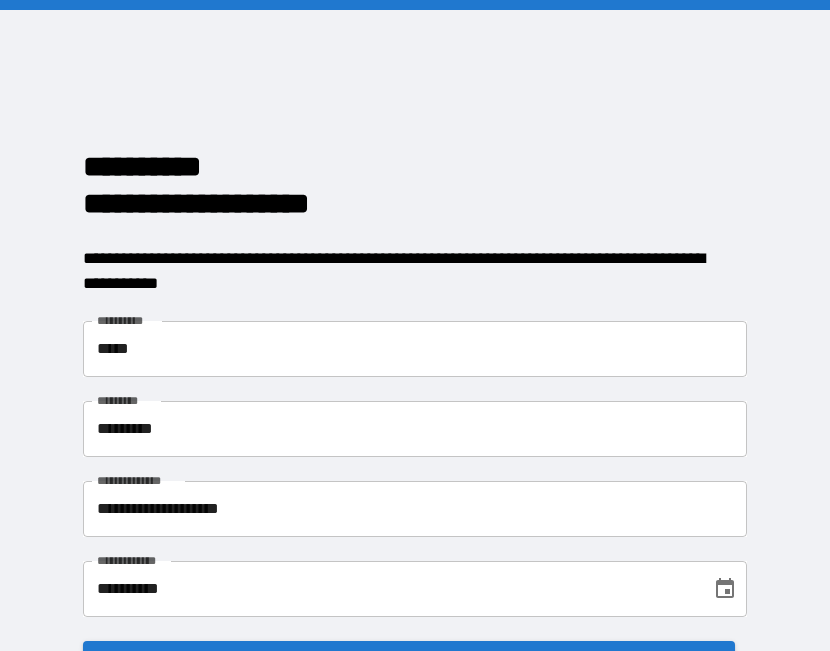 click on "**********" at bounding box center [409, 166] 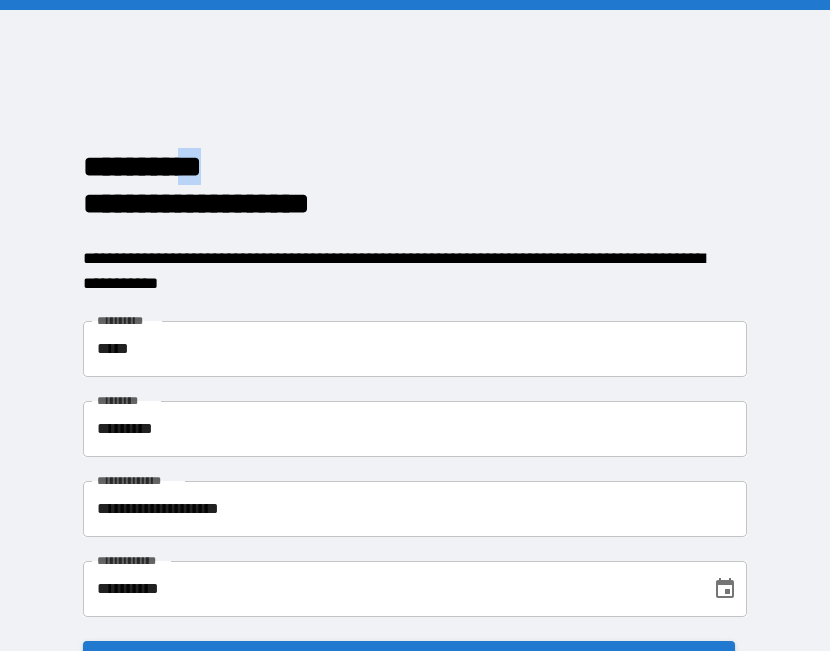click on "**********" at bounding box center [409, 166] 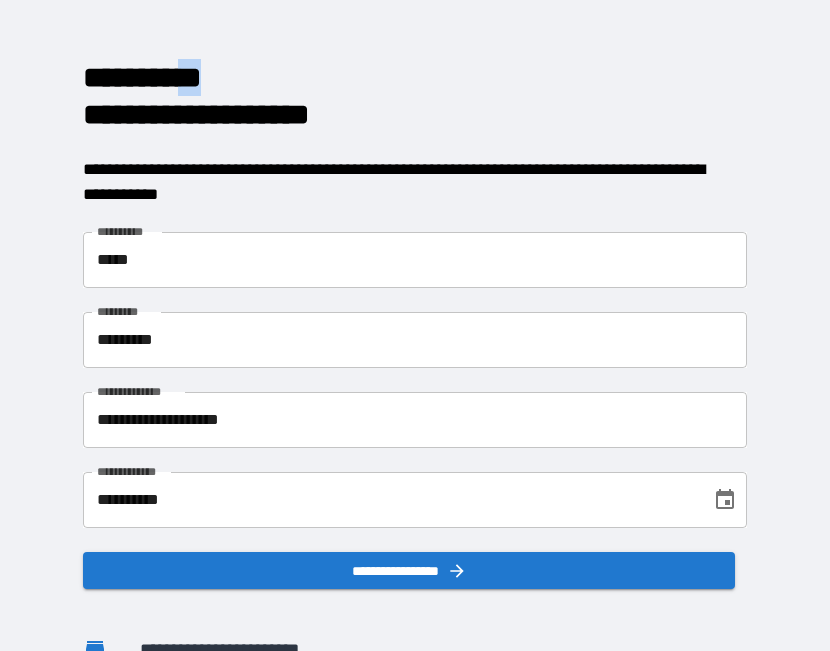 scroll, scrollTop: 217, scrollLeft: 0, axis: vertical 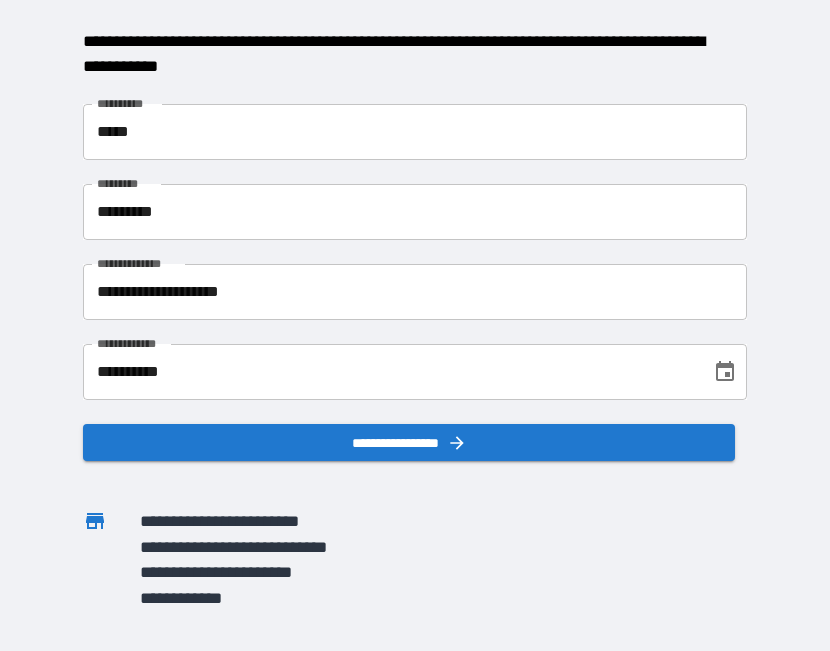 click on "*****" at bounding box center (415, 132) 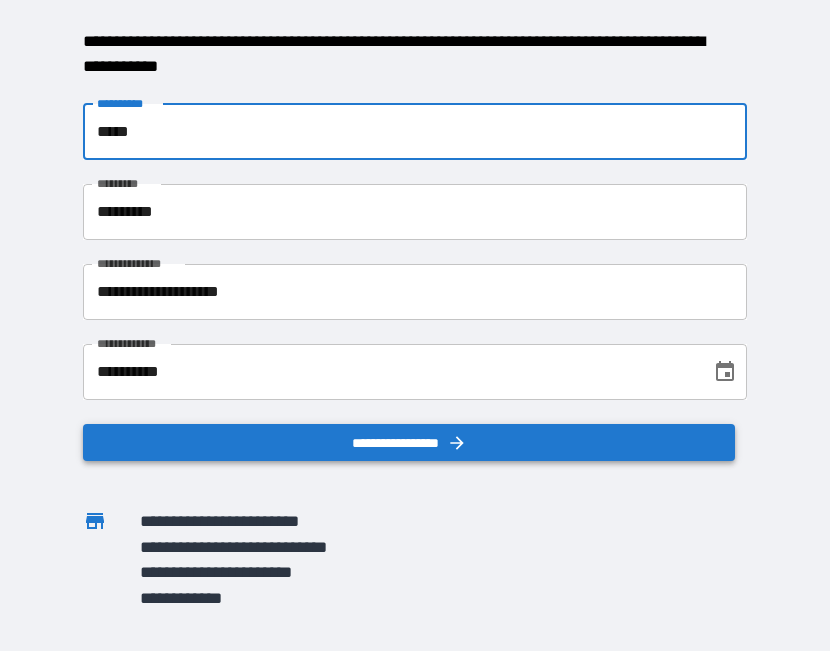 drag, startPoint x: 322, startPoint y: 444, endPoint x: 380, endPoint y: 424, distance: 61.351448 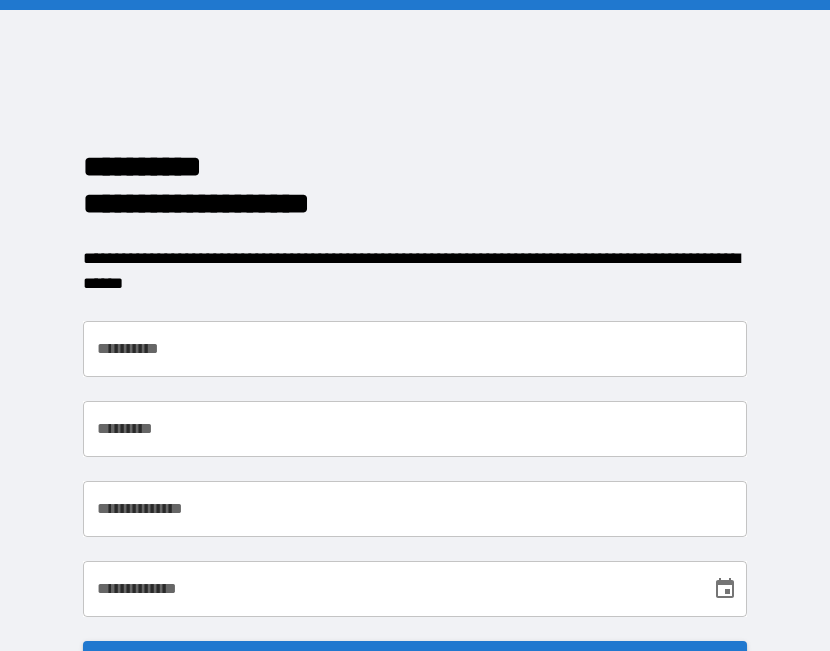 scroll, scrollTop: 0, scrollLeft: 0, axis: both 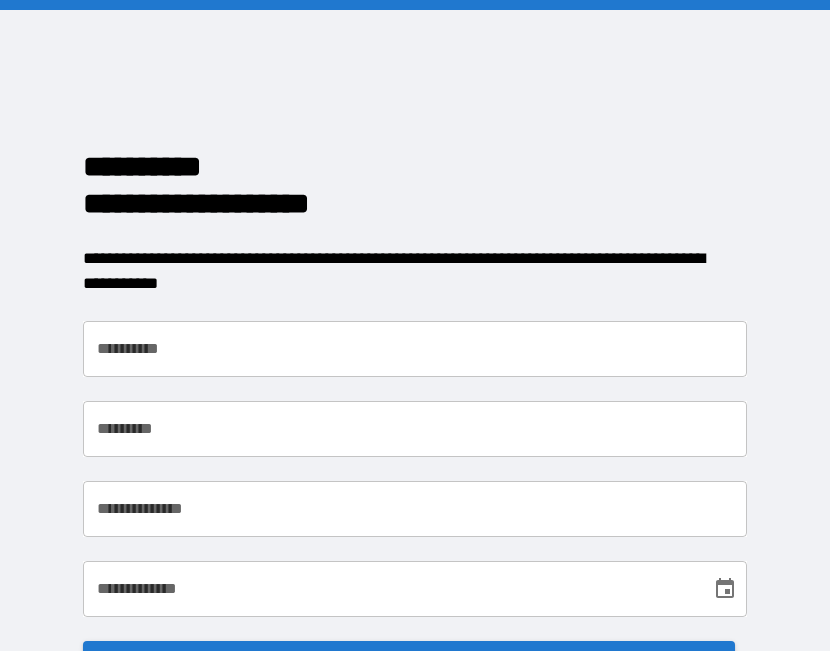 click on "**********" at bounding box center (415, 349) 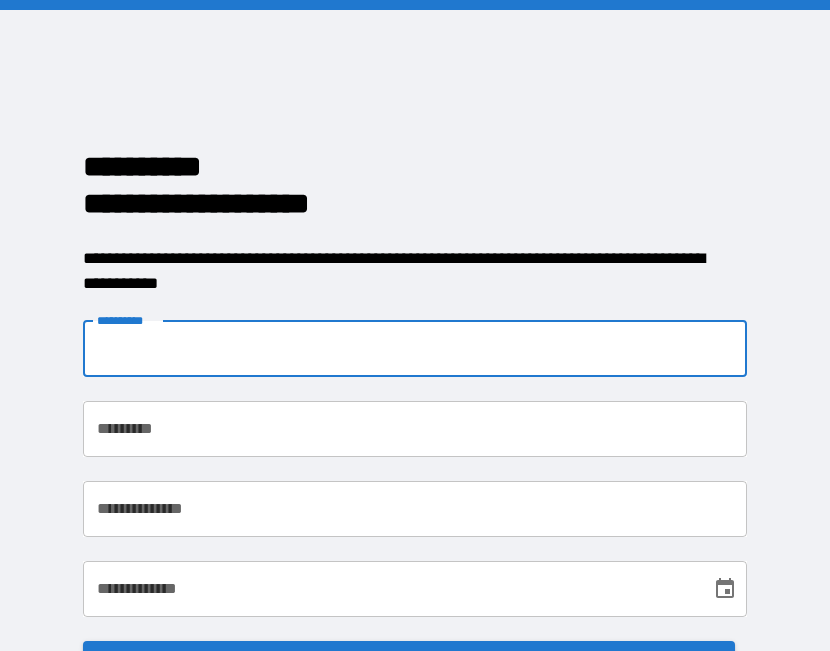 type on "*****" 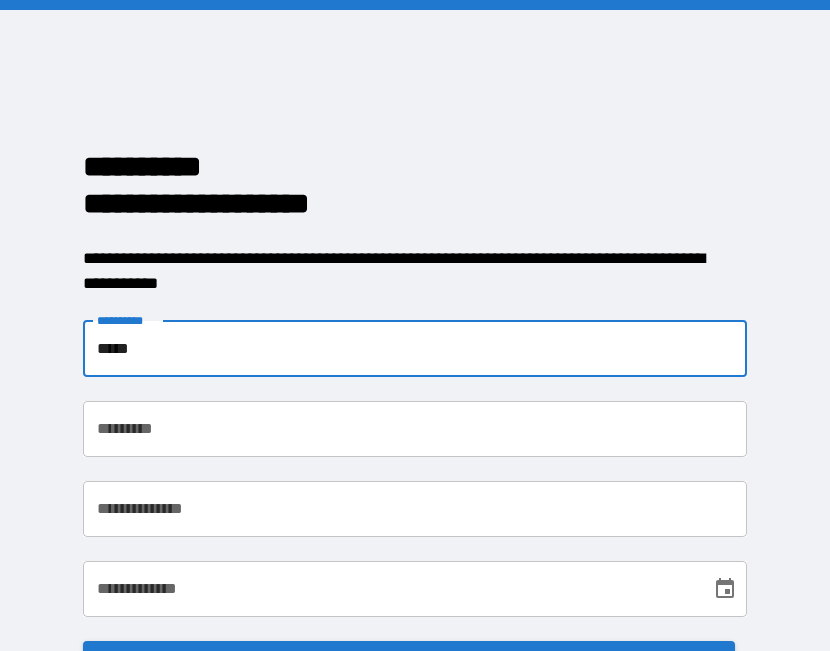 type on "*********" 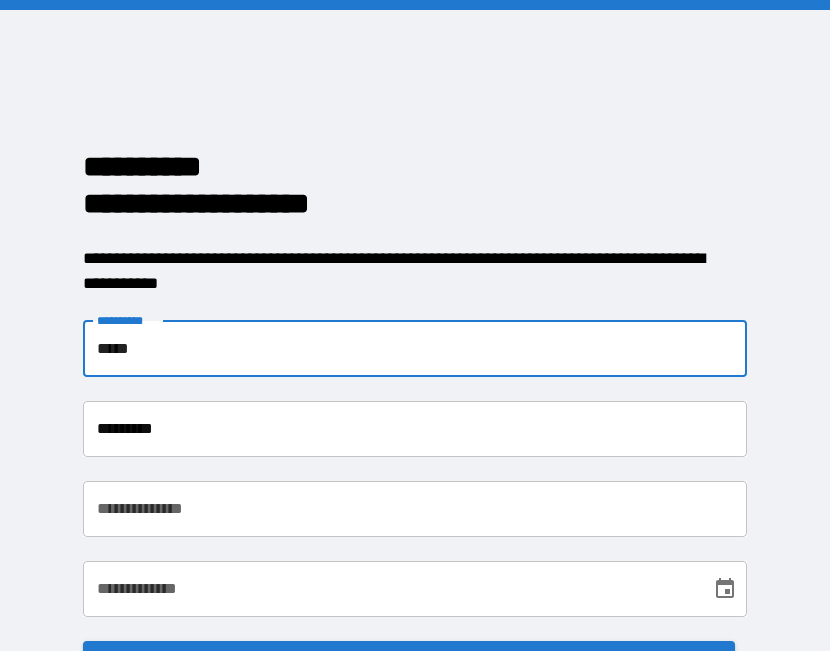 type on "**********" 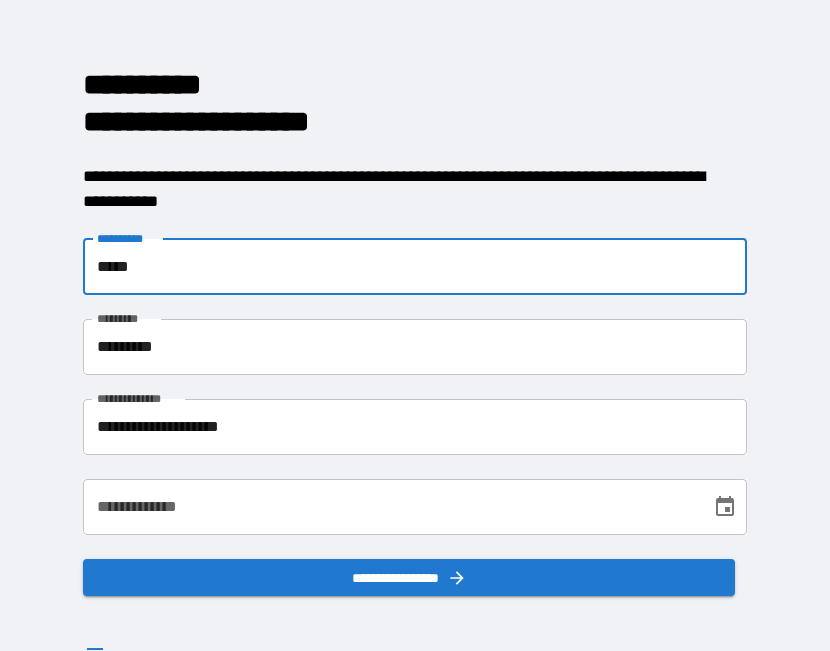scroll, scrollTop: 217, scrollLeft: 0, axis: vertical 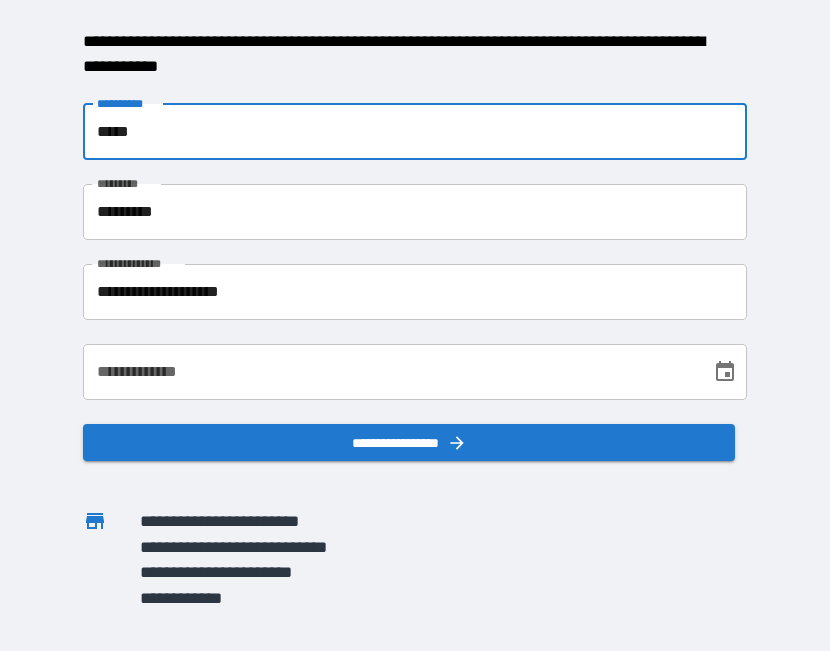 click on "**********" at bounding box center (390, 372) 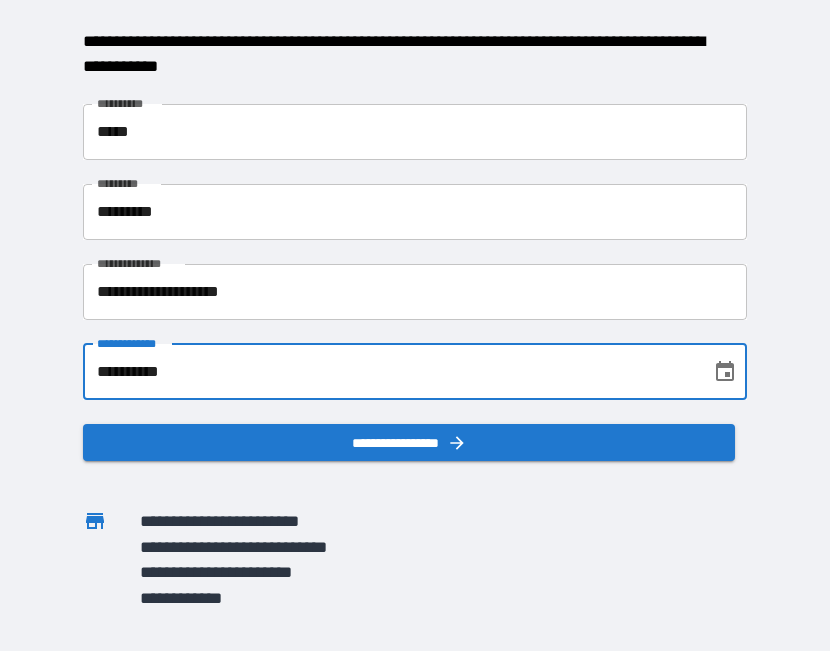 type on "**********" 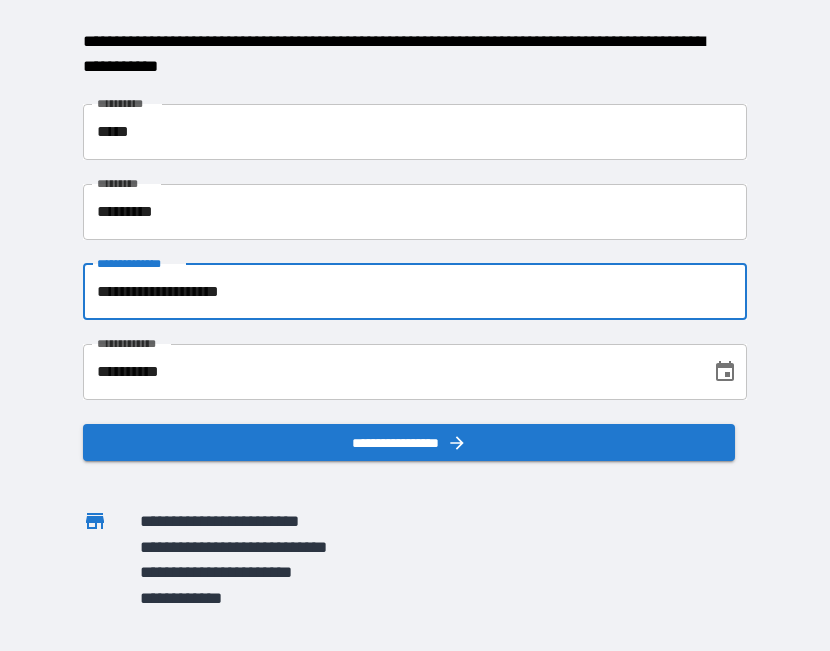 drag, startPoint x: 276, startPoint y: 290, endPoint x: -26, endPoint y: 286, distance: 302.0265 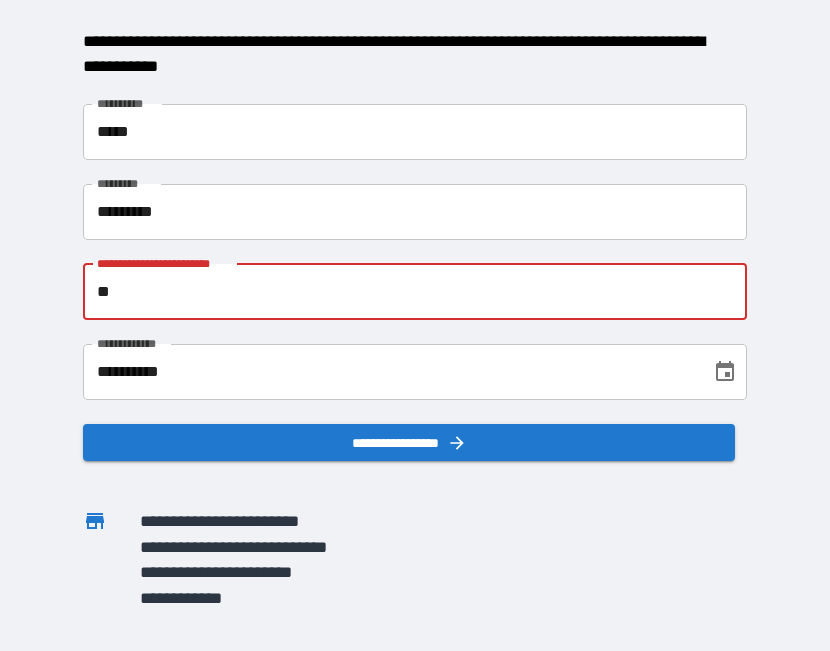 type on "*" 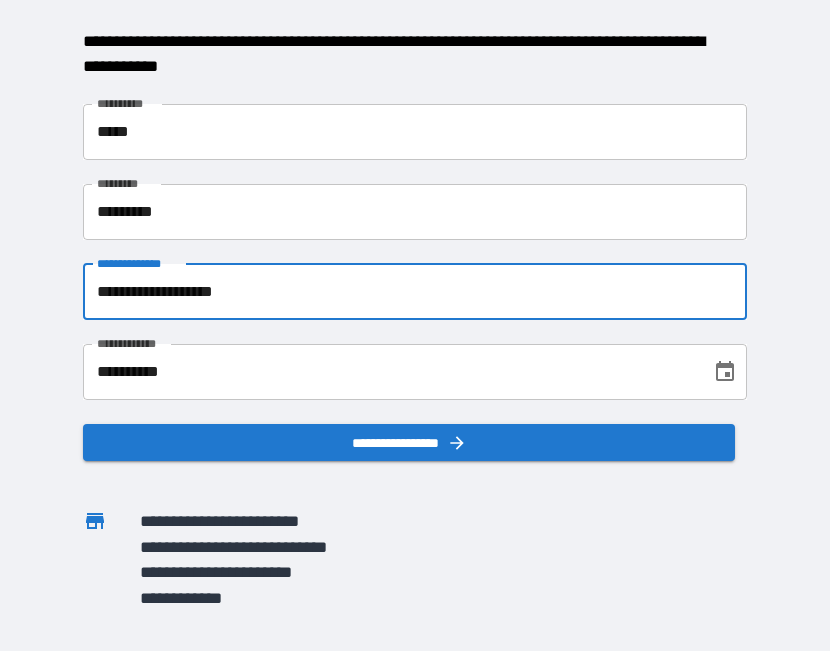 type on "**********" 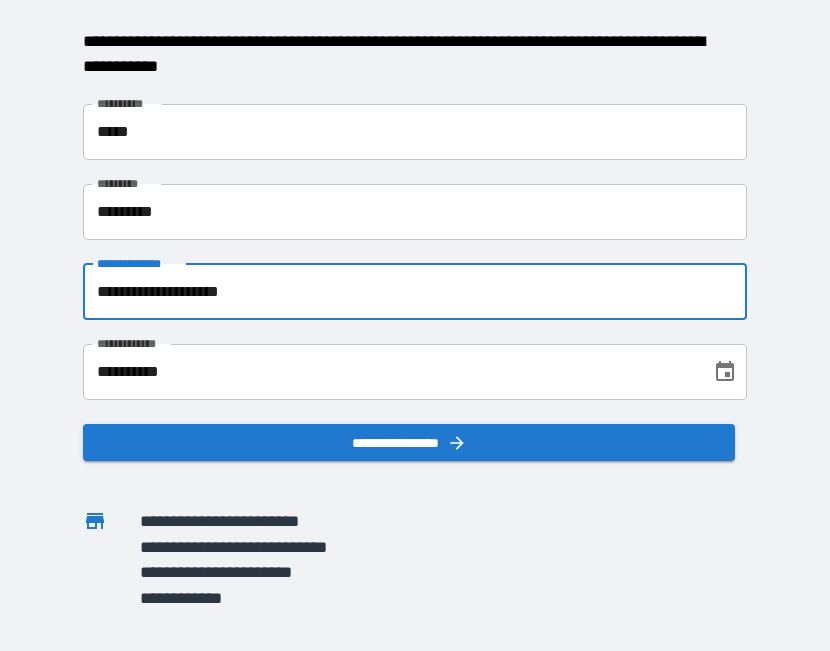 click on "*********" at bounding box center [415, 212] 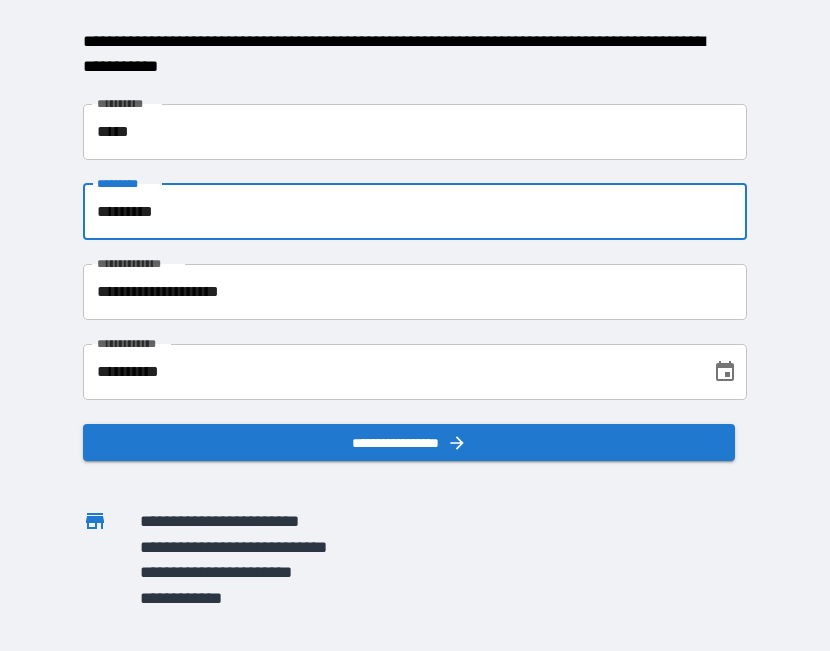 drag, startPoint x: 125, startPoint y: 208, endPoint x: 69, endPoint y: 226, distance: 58.821766 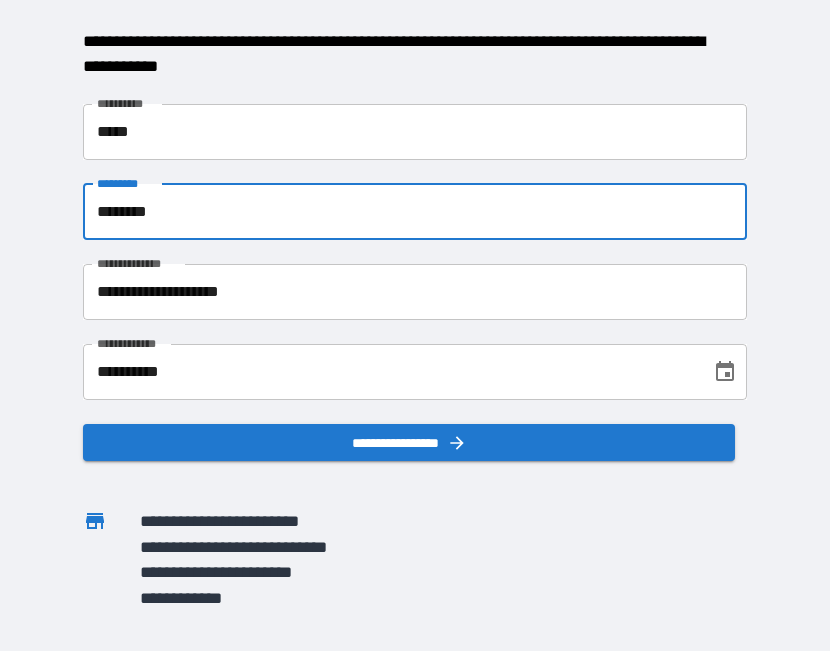 type on "*********" 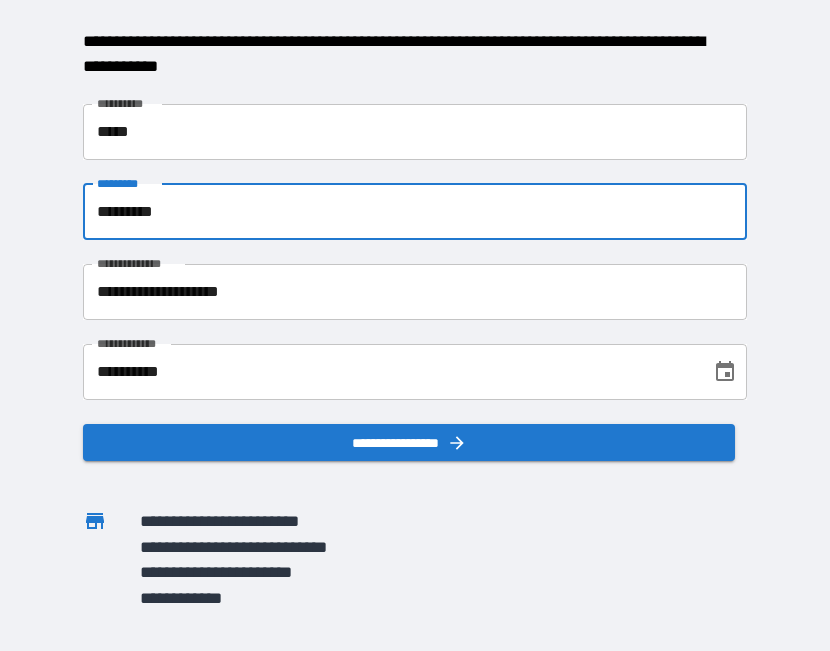 click on "*****" at bounding box center [415, 132] 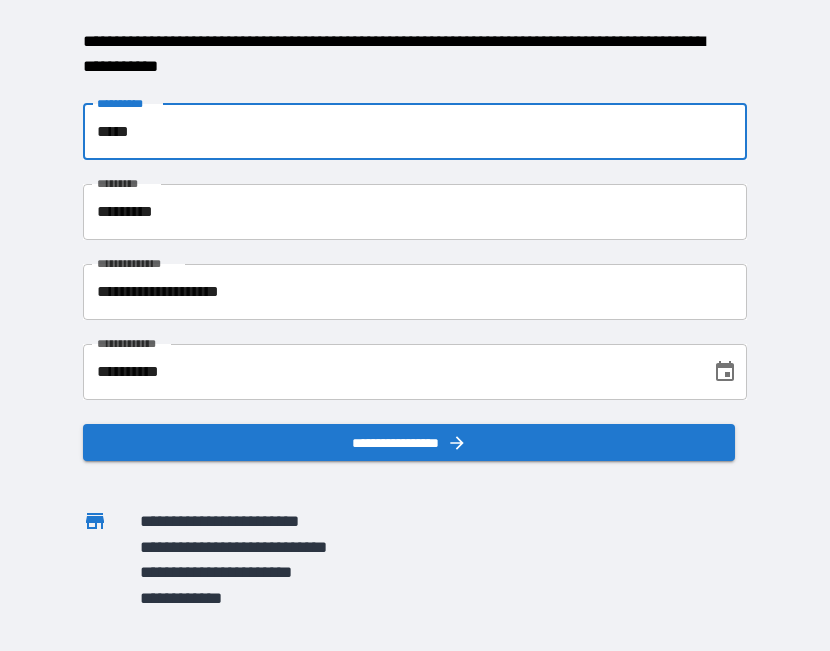 drag, startPoint x: 197, startPoint y: 123, endPoint x: 8, endPoint y: 119, distance: 189.04233 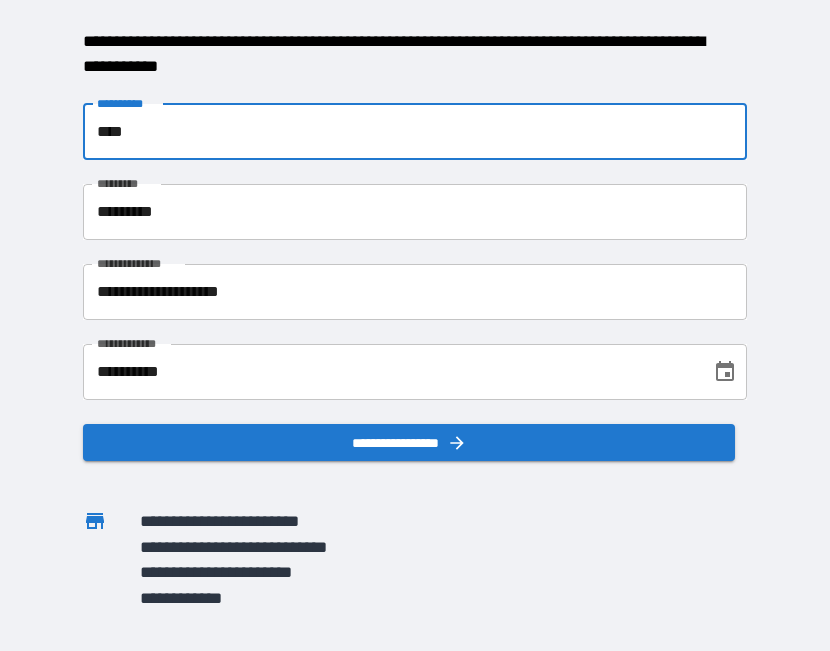 type on "*****" 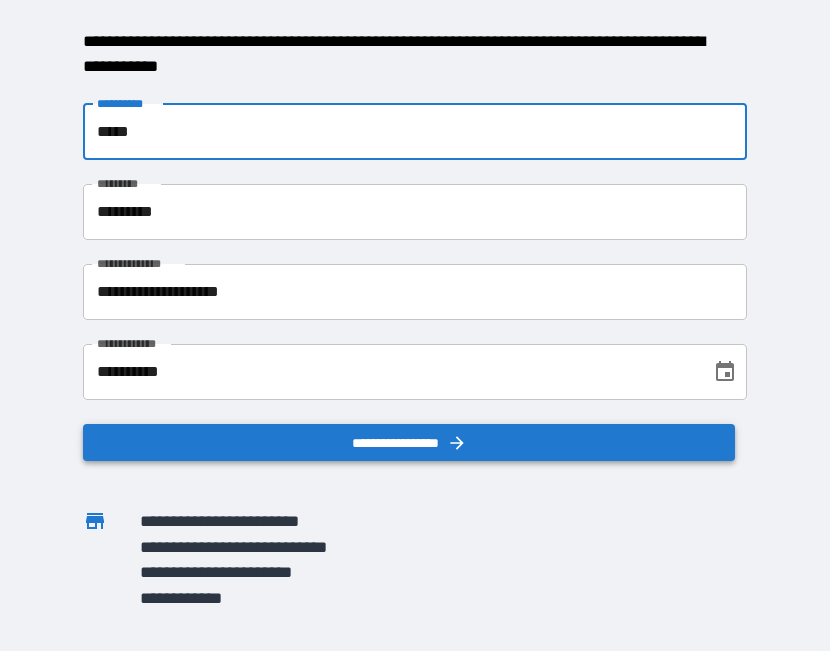 click on "**********" at bounding box center [409, 443] 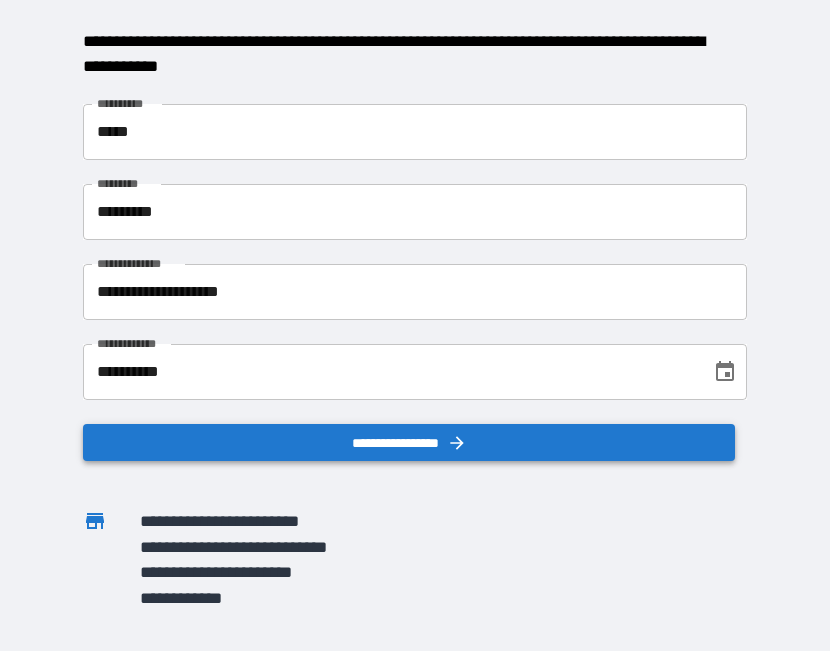 click on "**********" at bounding box center [409, 443] 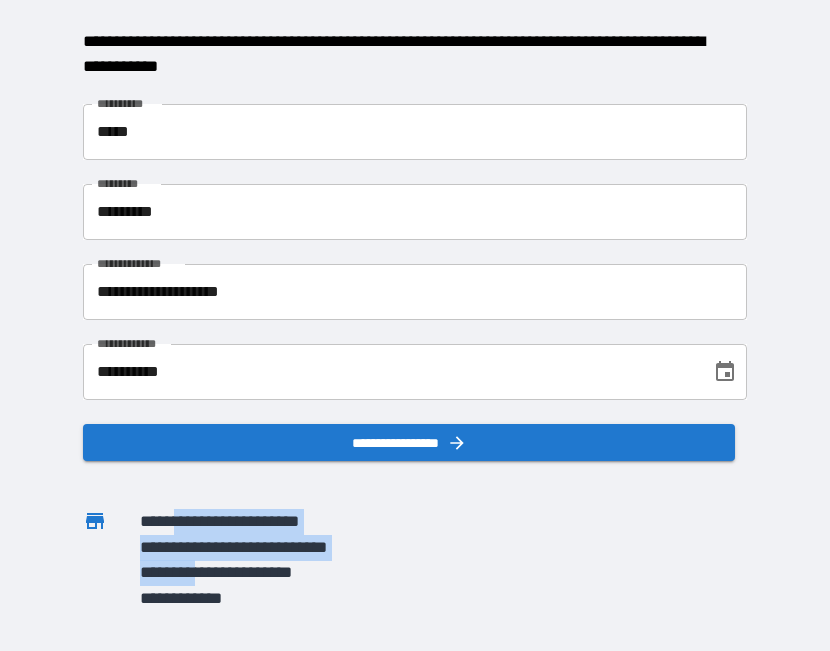 drag, startPoint x: 180, startPoint y: 520, endPoint x: 220, endPoint y: 597, distance: 86.76981 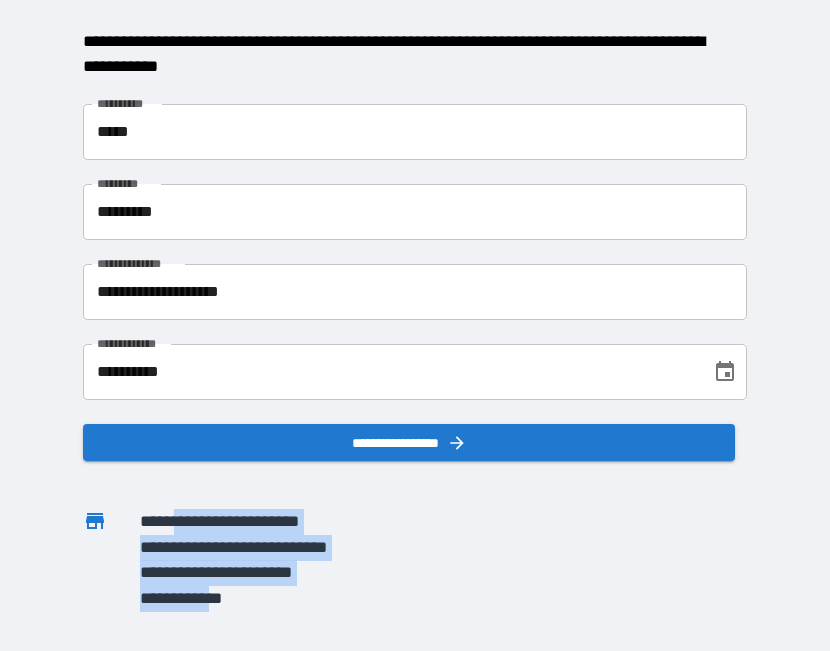 drag, startPoint x: 220, startPoint y: 597, endPoint x: 226, endPoint y: 574, distance: 23.769728 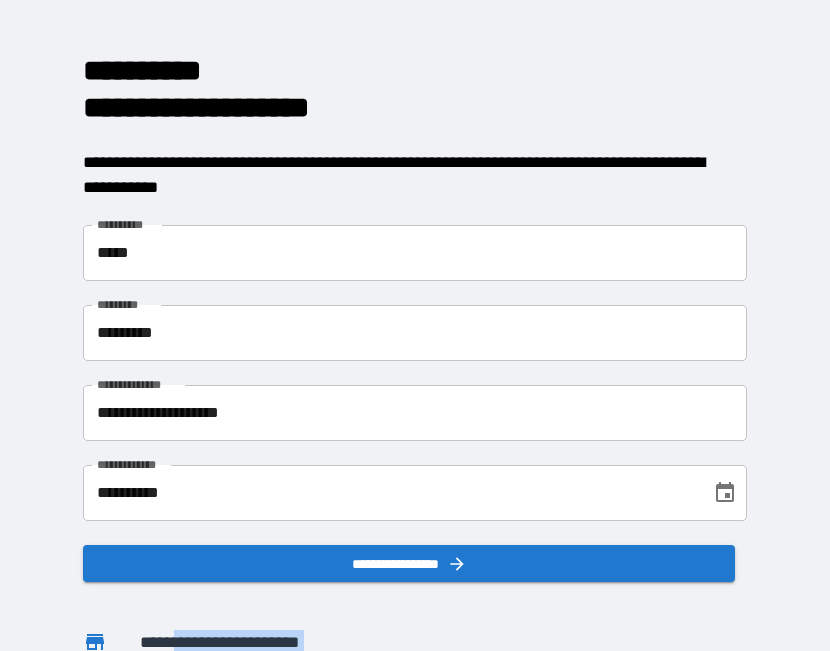 scroll, scrollTop: 0, scrollLeft: 0, axis: both 